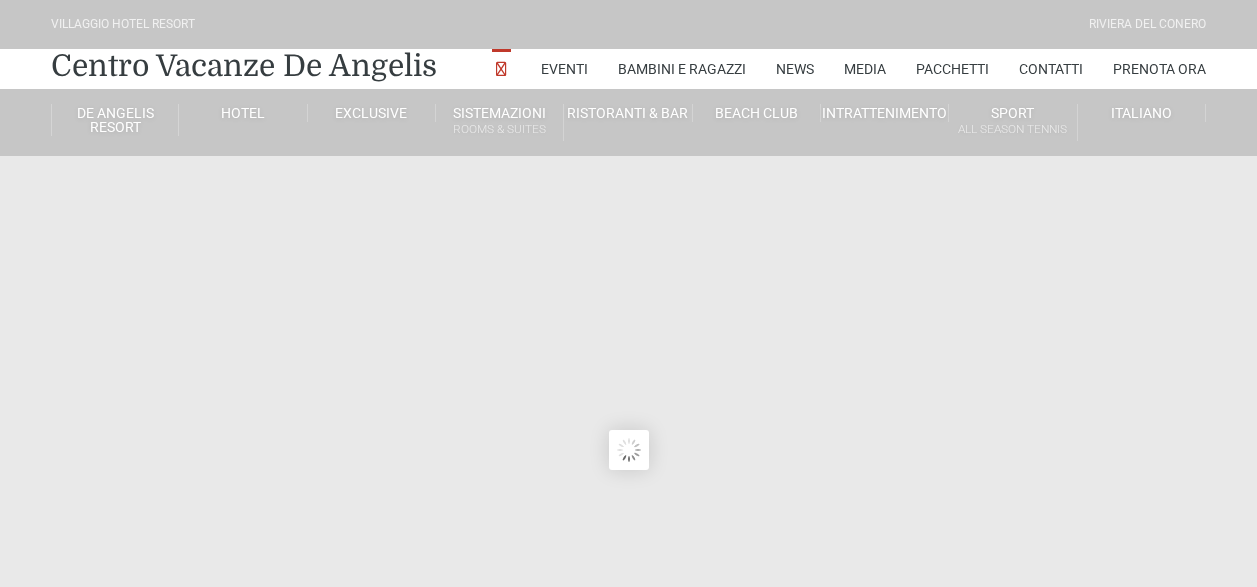 scroll, scrollTop: 0, scrollLeft: 0, axis: both 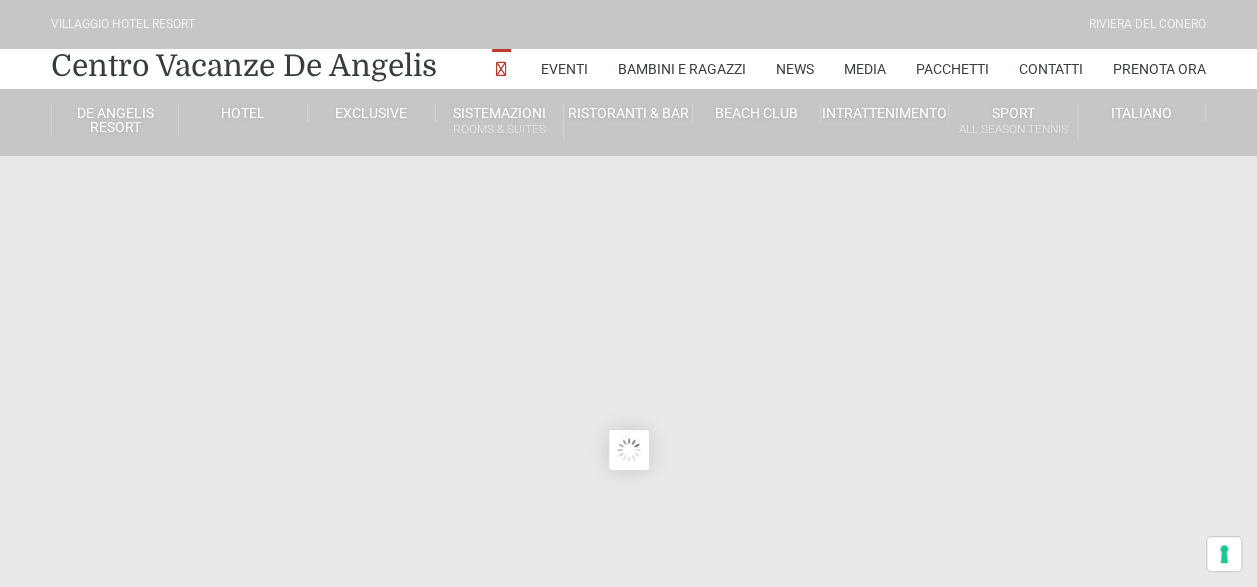type on "[DATE]" 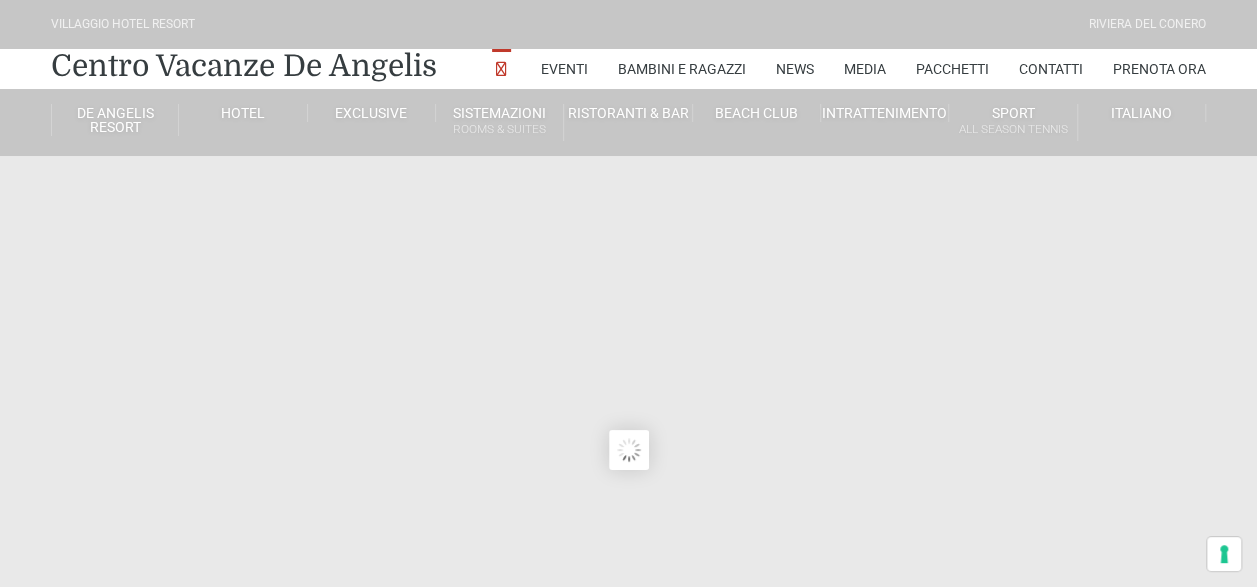 type on "[DATE]" 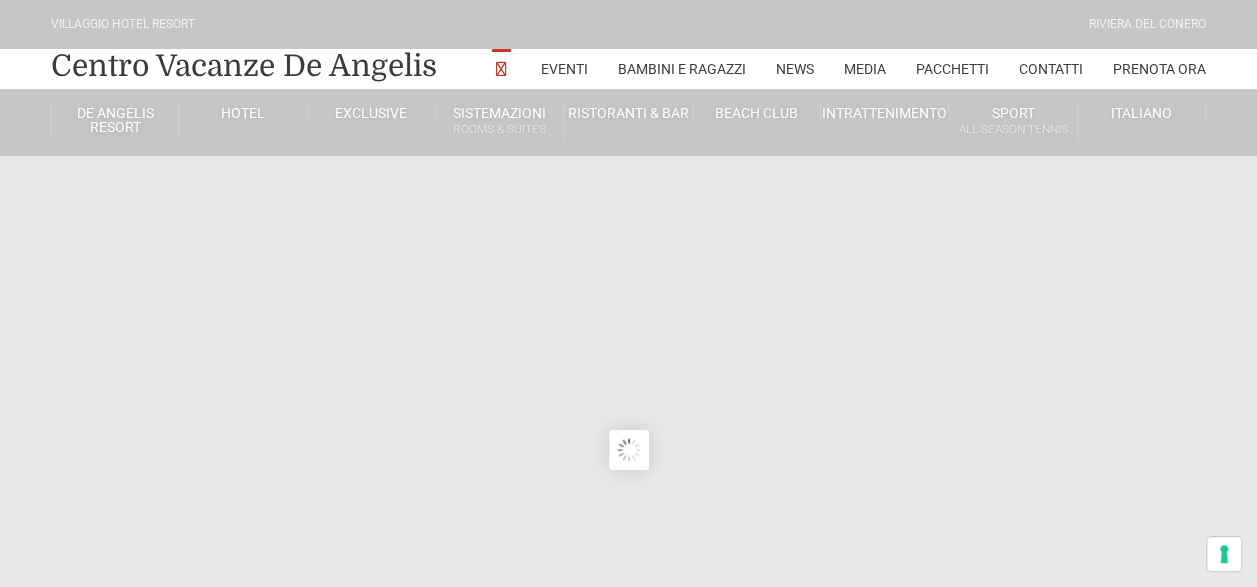 scroll, scrollTop: 0, scrollLeft: 0, axis: both 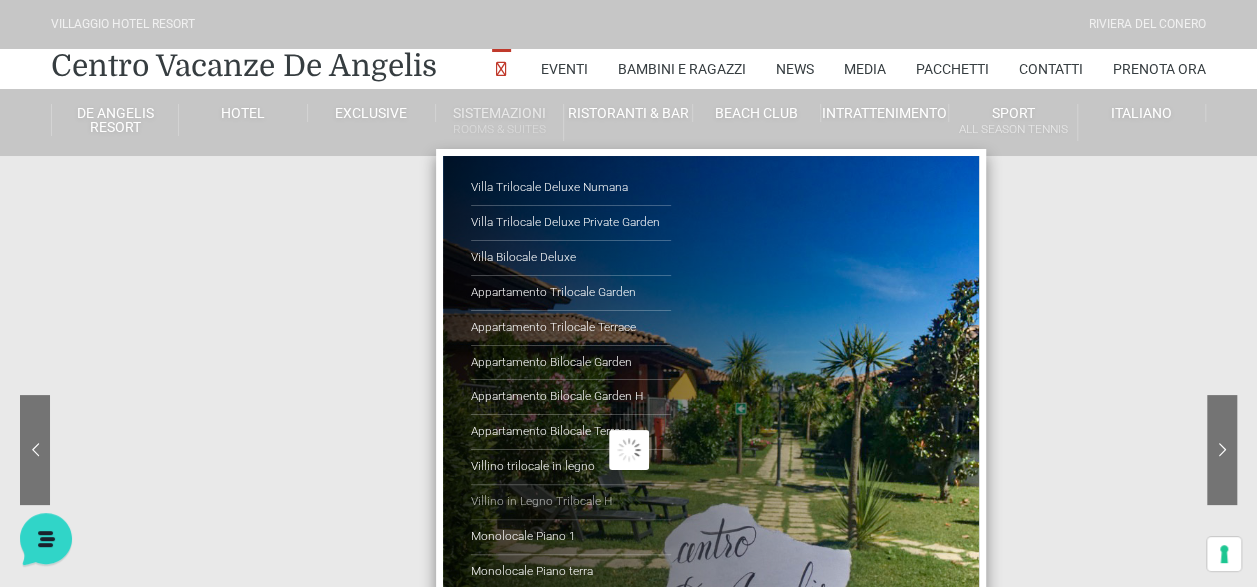 click on "Villino in Legno Trilocale H" at bounding box center (571, 502) 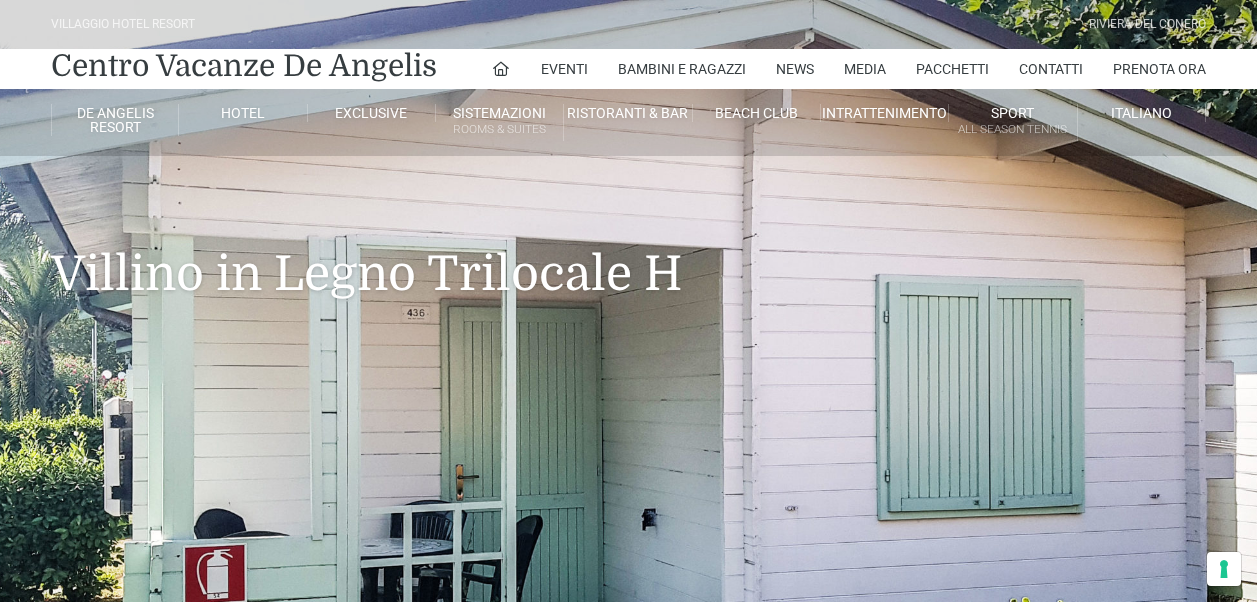 scroll, scrollTop: 0, scrollLeft: 0, axis: both 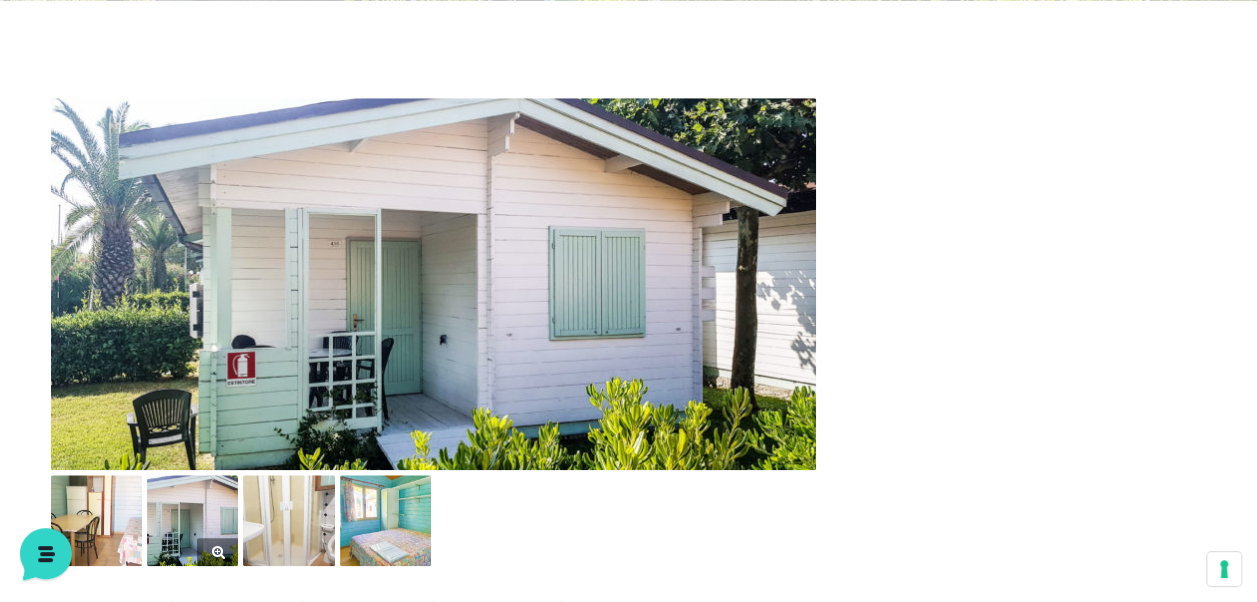 click at bounding box center [192, 520] 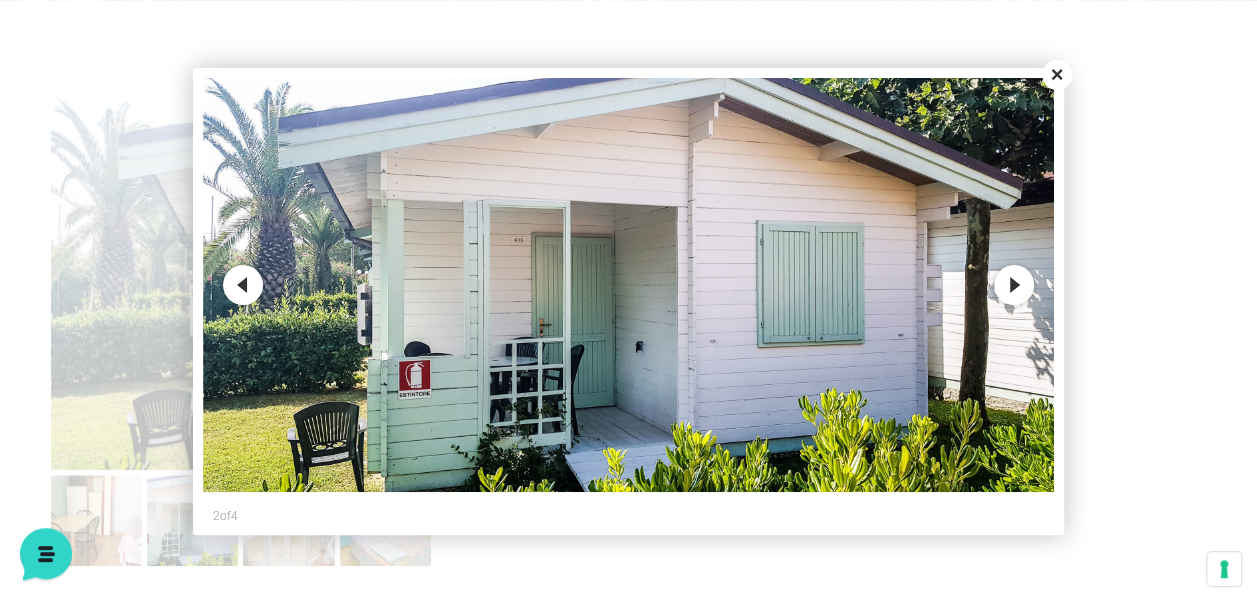 click at bounding box center (628, 301) 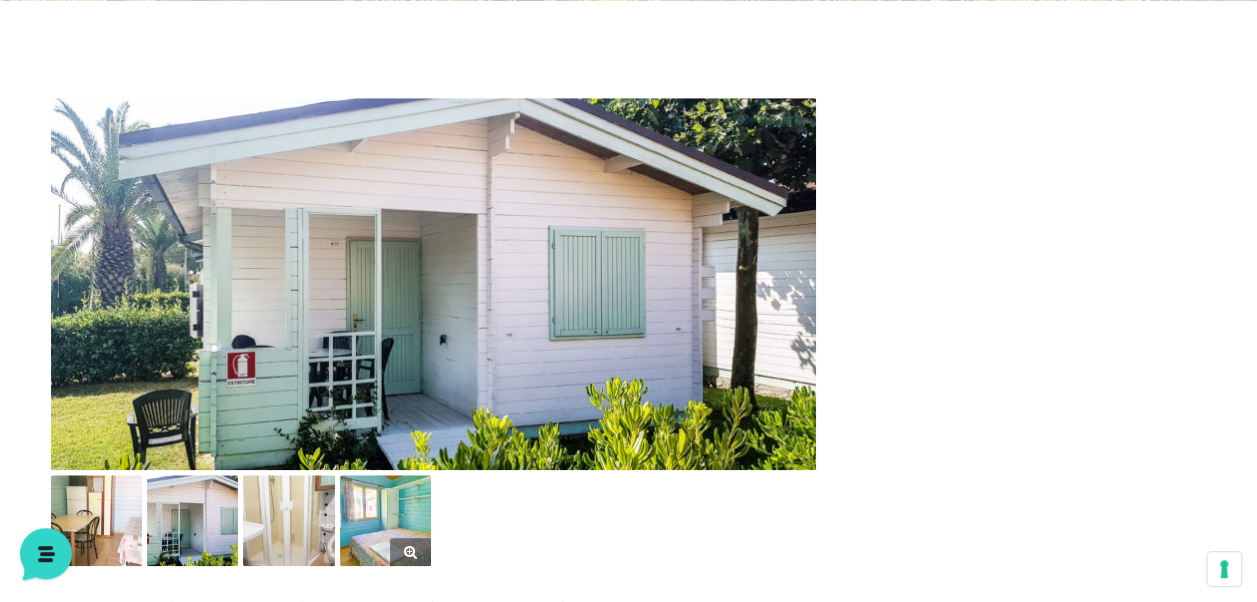 click at bounding box center [385, 520] 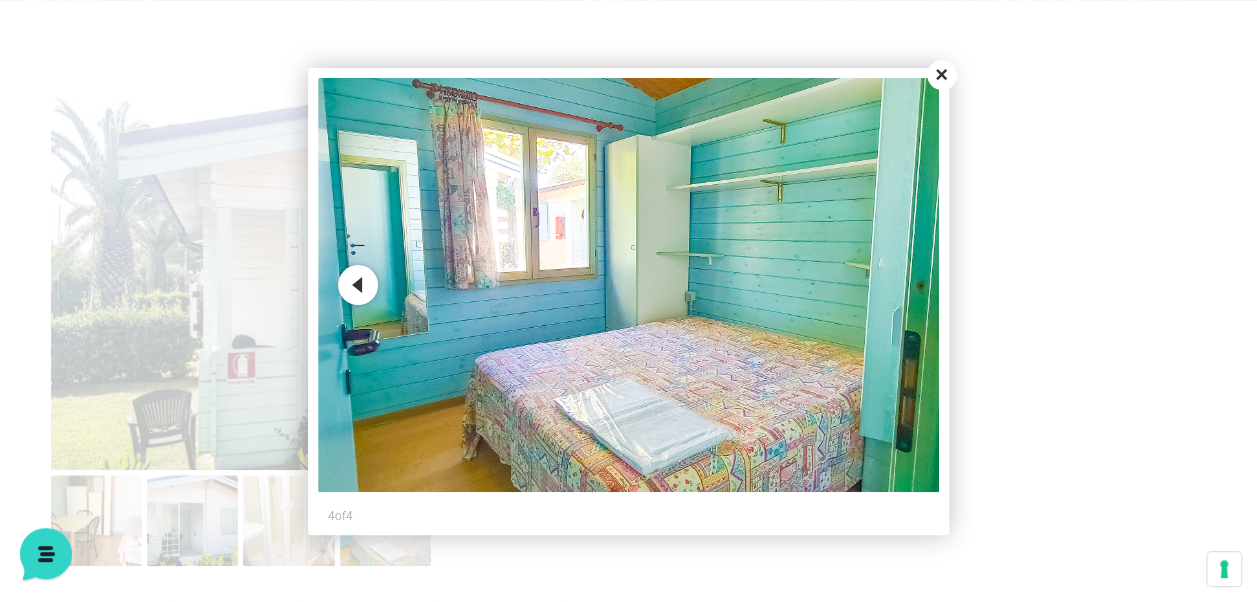 drag, startPoint x: 419, startPoint y: 561, endPoint x: 441, endPoint y: 554, distance: 23.086792 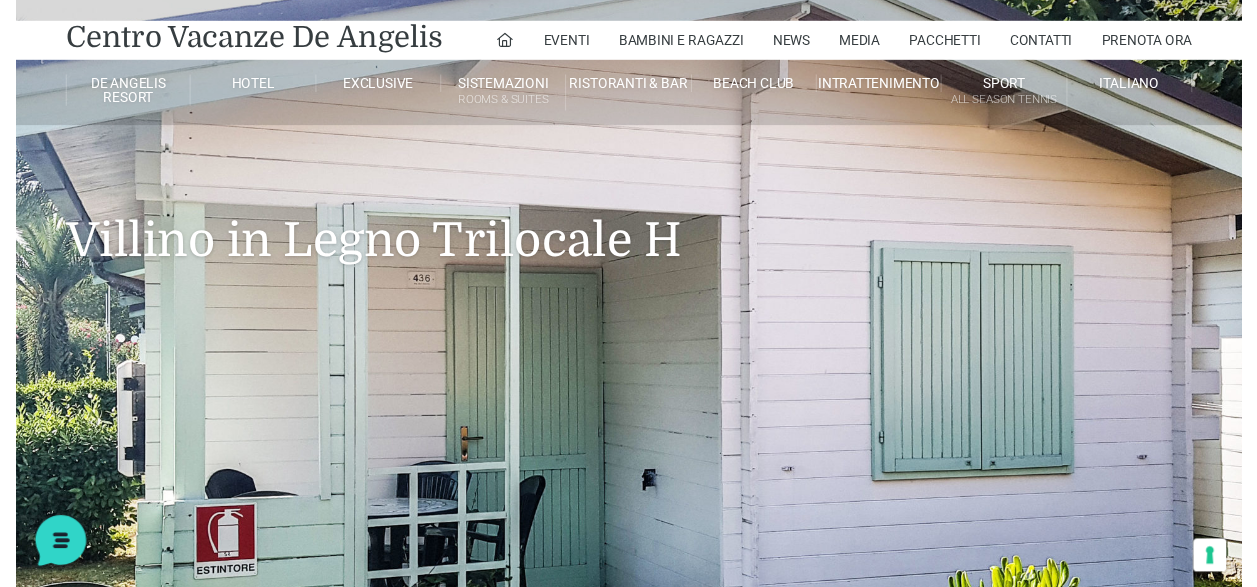 scroll, scrollTop: 0, scrollLeft: 0, axis: both 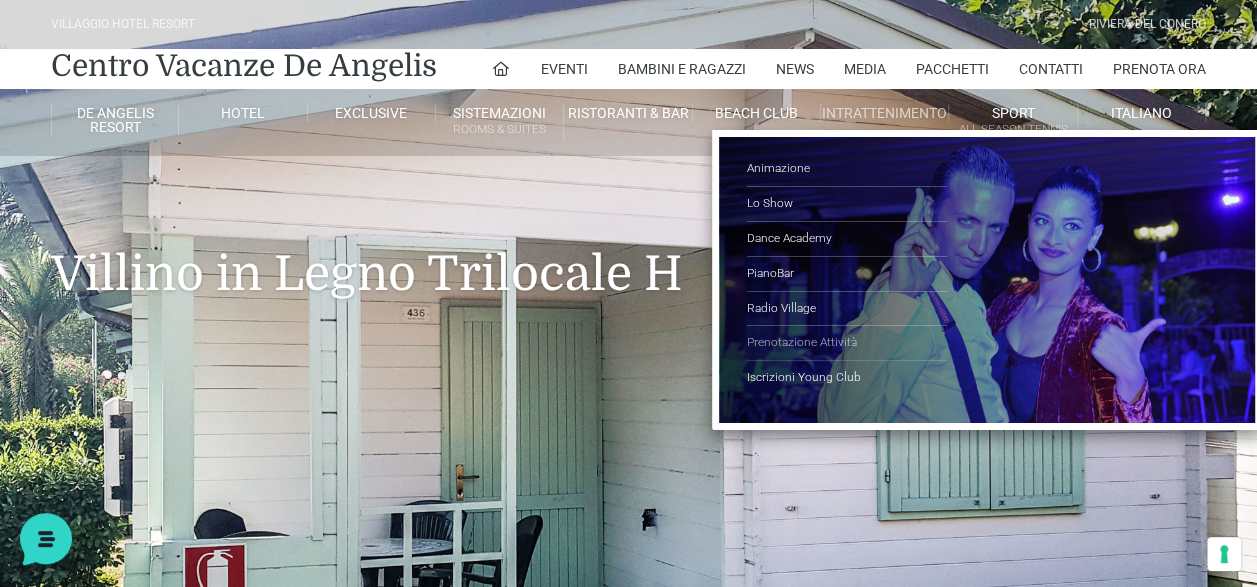 click on "Prenotazione Attività" at bounding box center [847, 343] 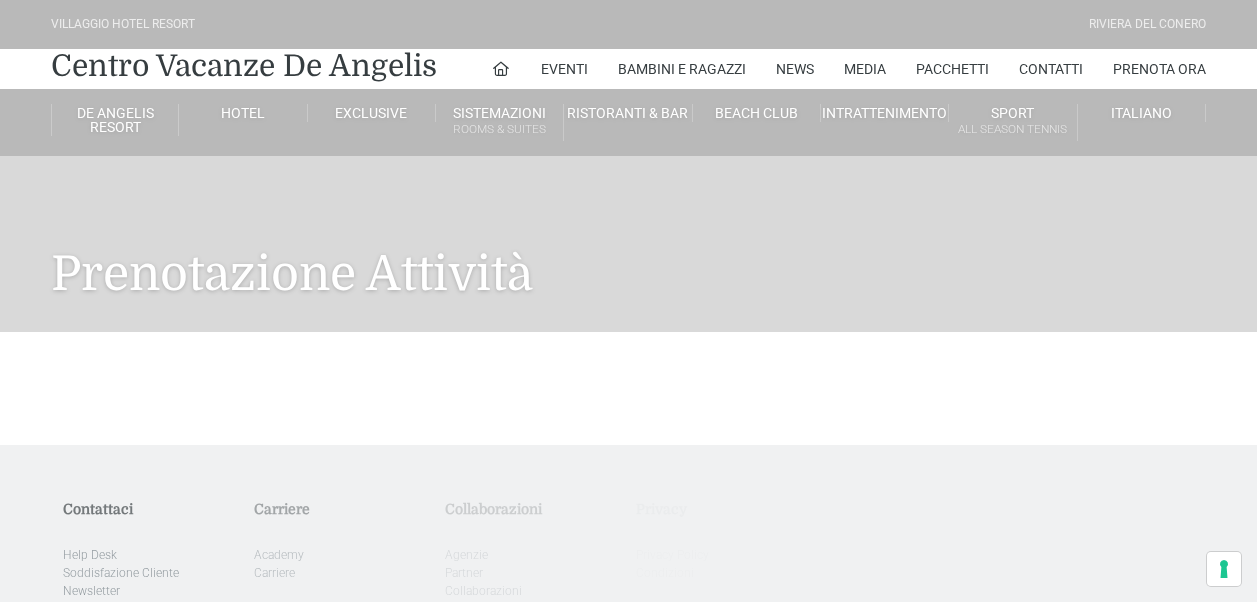 scroll, scrollTop: 0, scrollLeft: 0, axis: both 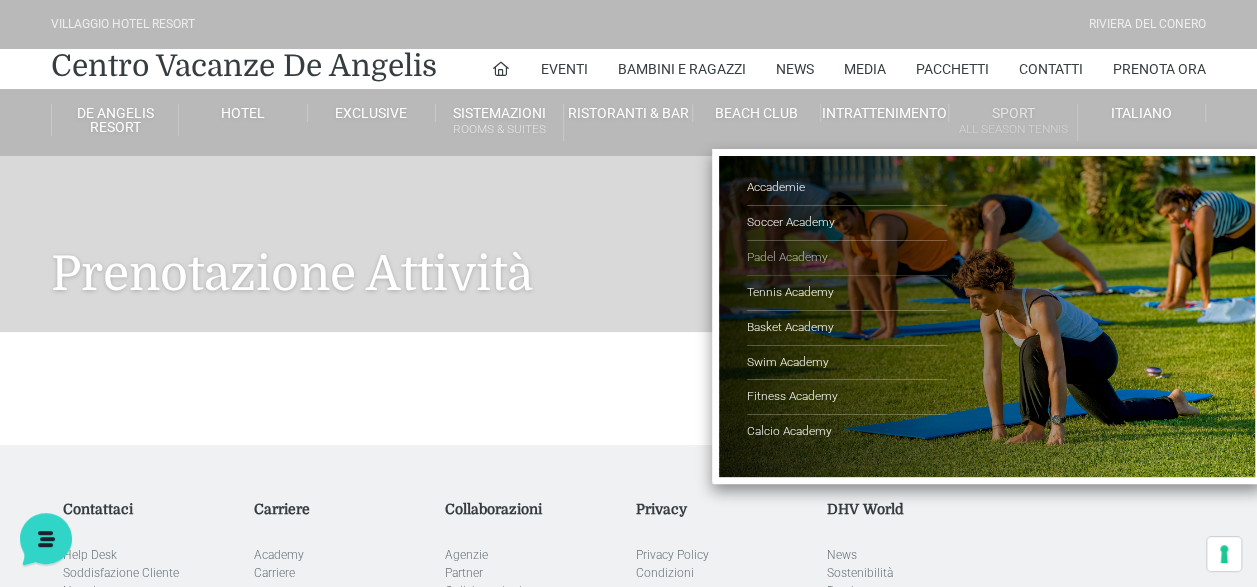 click on "Padel Academy" at bounding box center (847, 258) 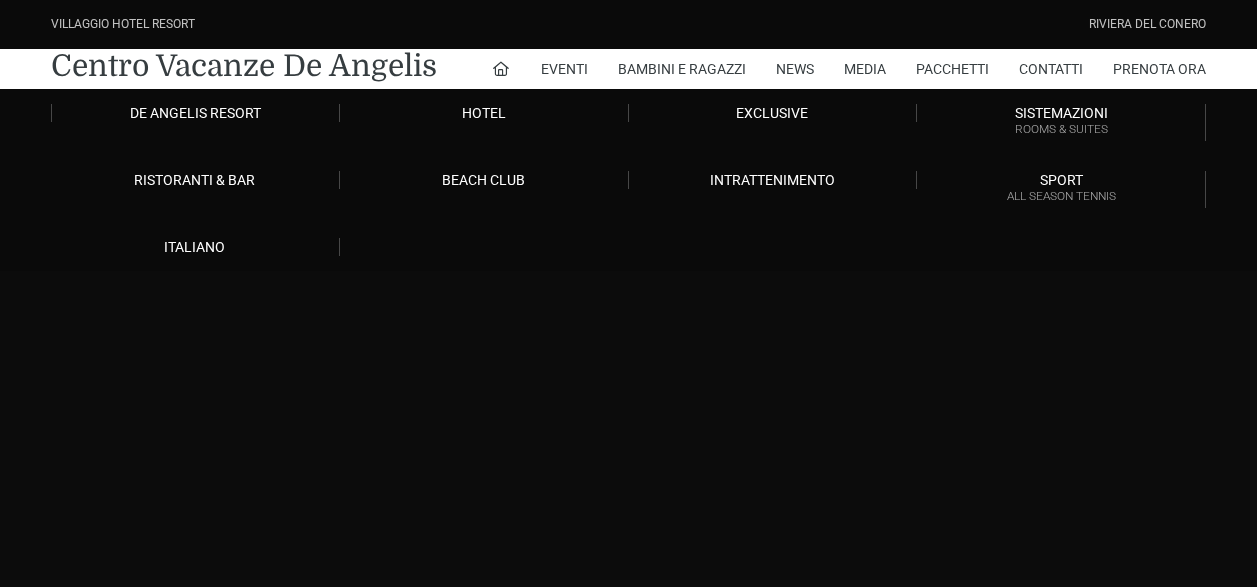 scroll, scrollTop: 0, scrollLeft: 0, axis: both 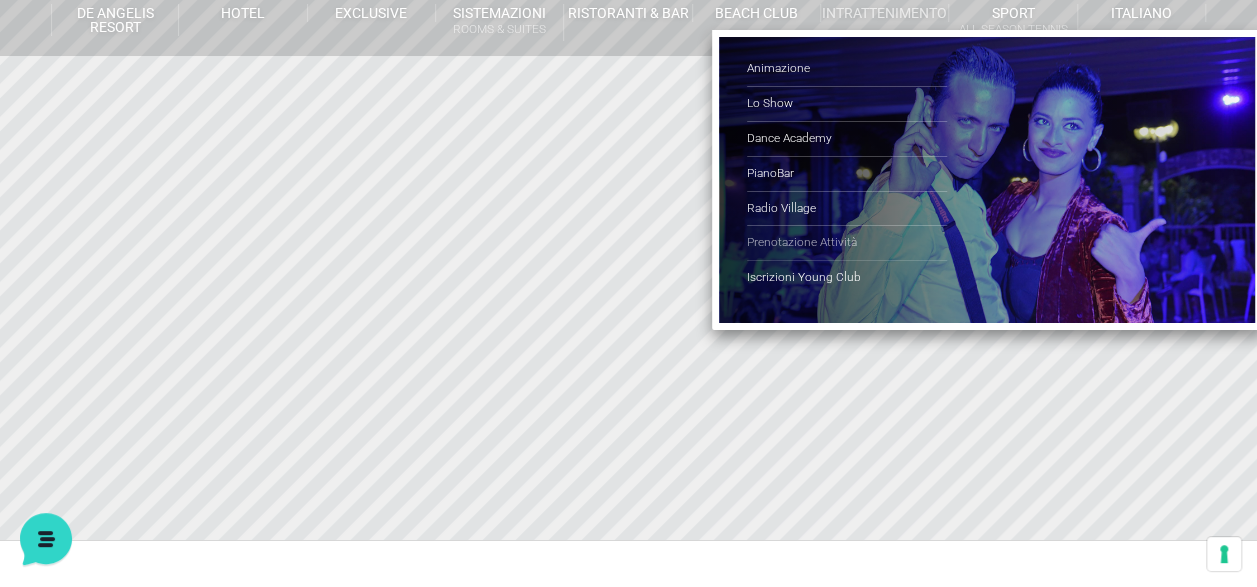 click on "Prenotazione Attività" at bounding box center (847, 243) 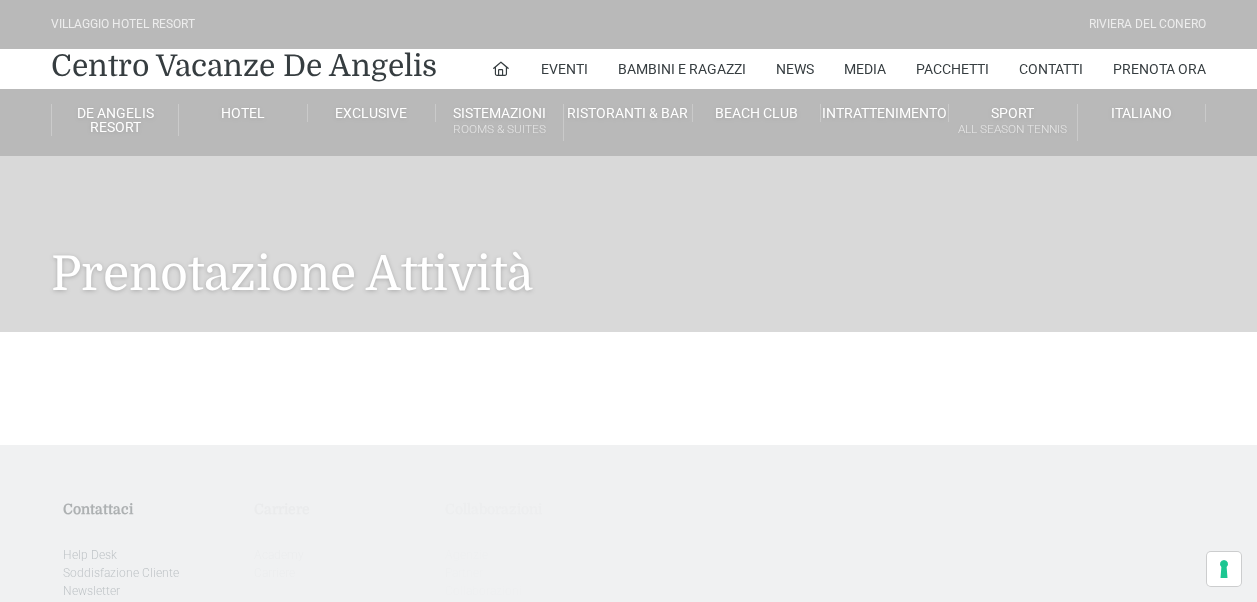 scroll, scrollTop: 0, scrollLeft: 0, axis: both 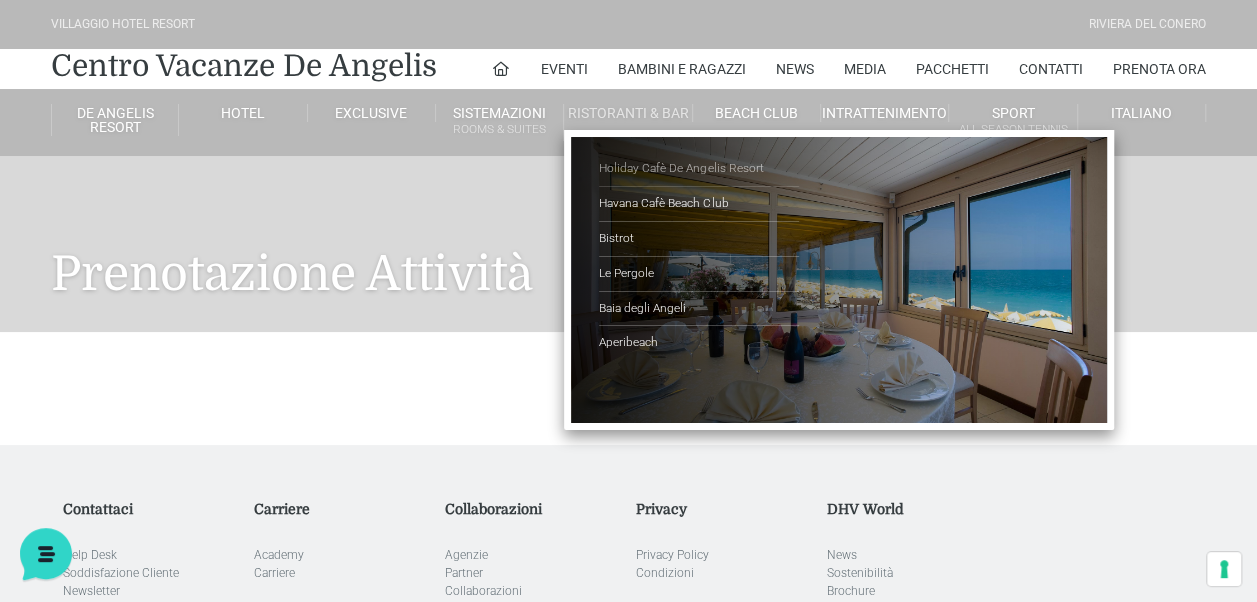 click on "Holiday Cafè De Angelis Resort" at bounding box center [699, 169] 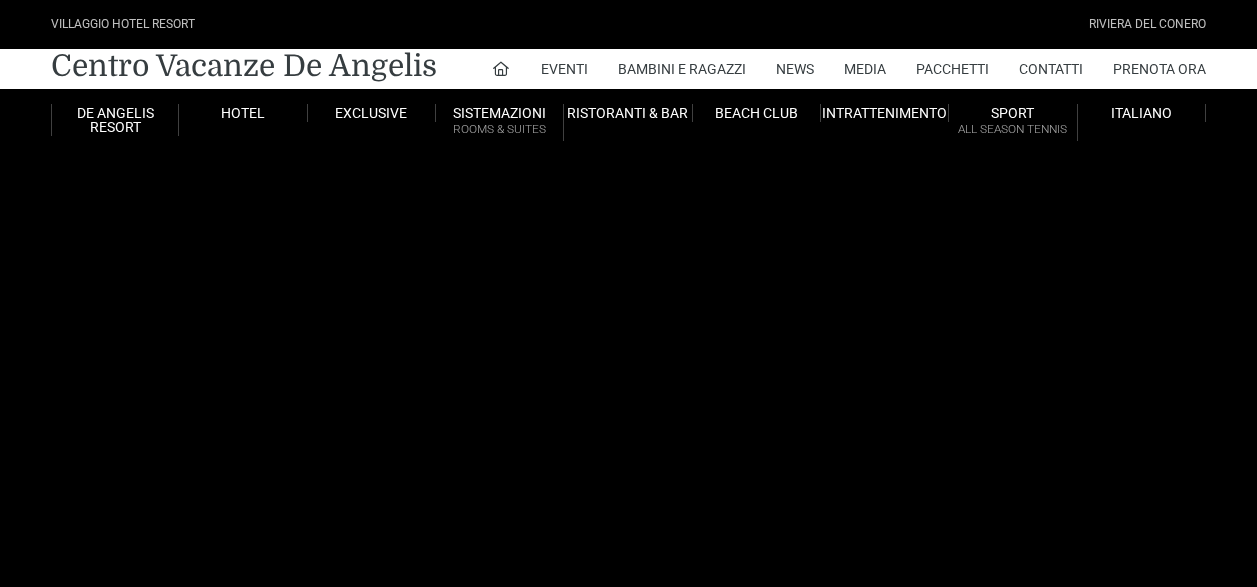 scroll, scrollTop: 0, scrollLeft: 0, axis: both 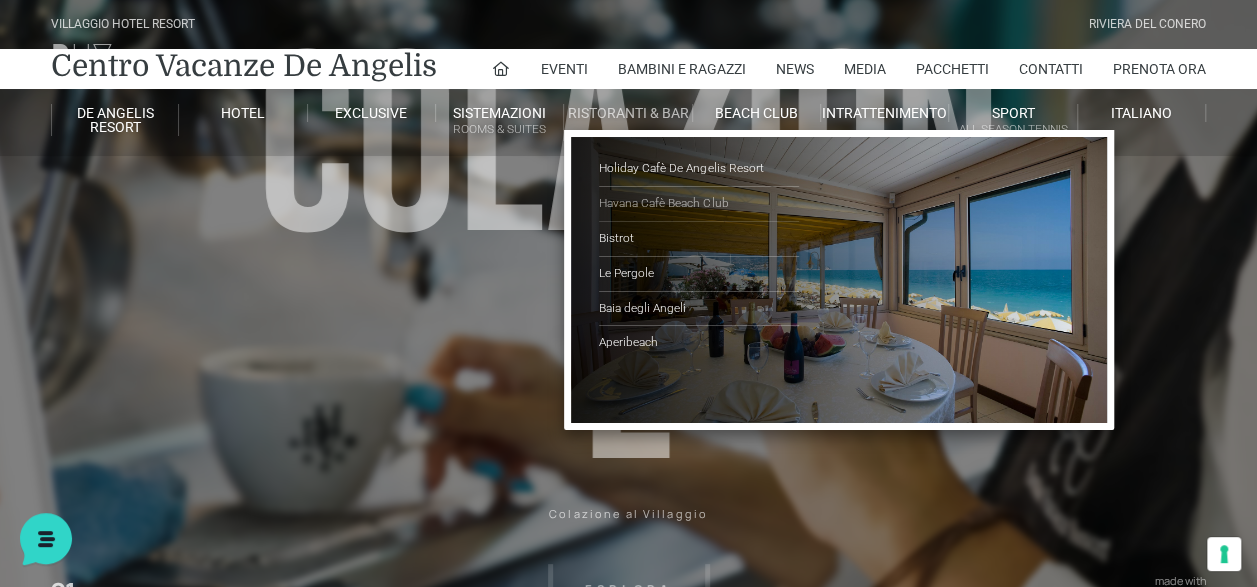 click on "Havana Cafè Beach Club" at bounding box center [699, 204] 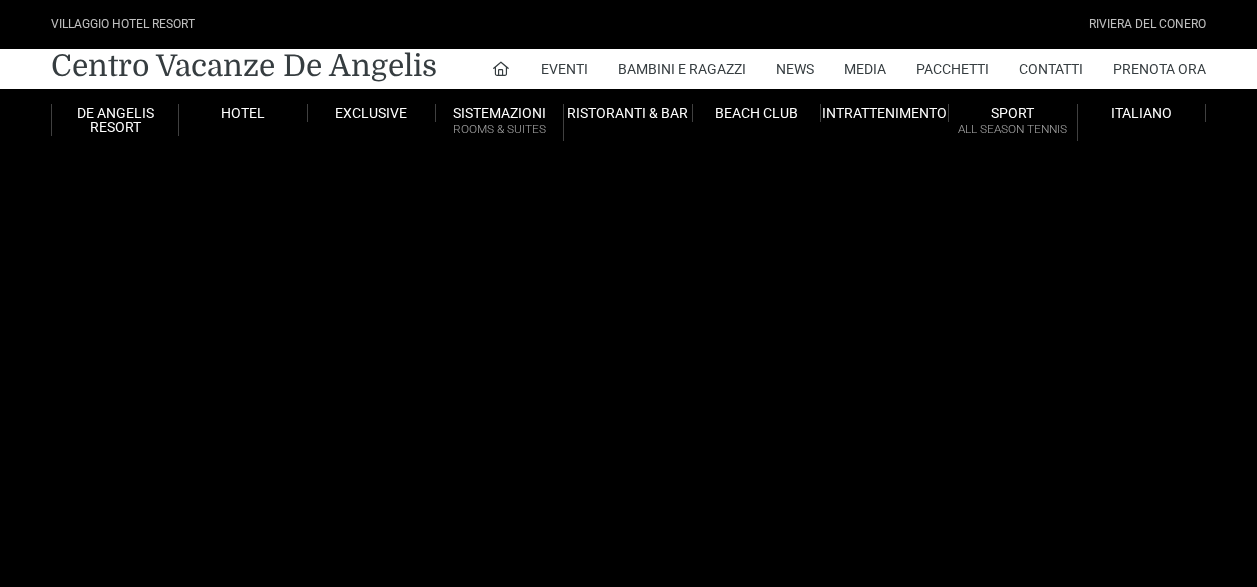 scroll, scrollTop: 0, scrollLeft: 0, axis: both 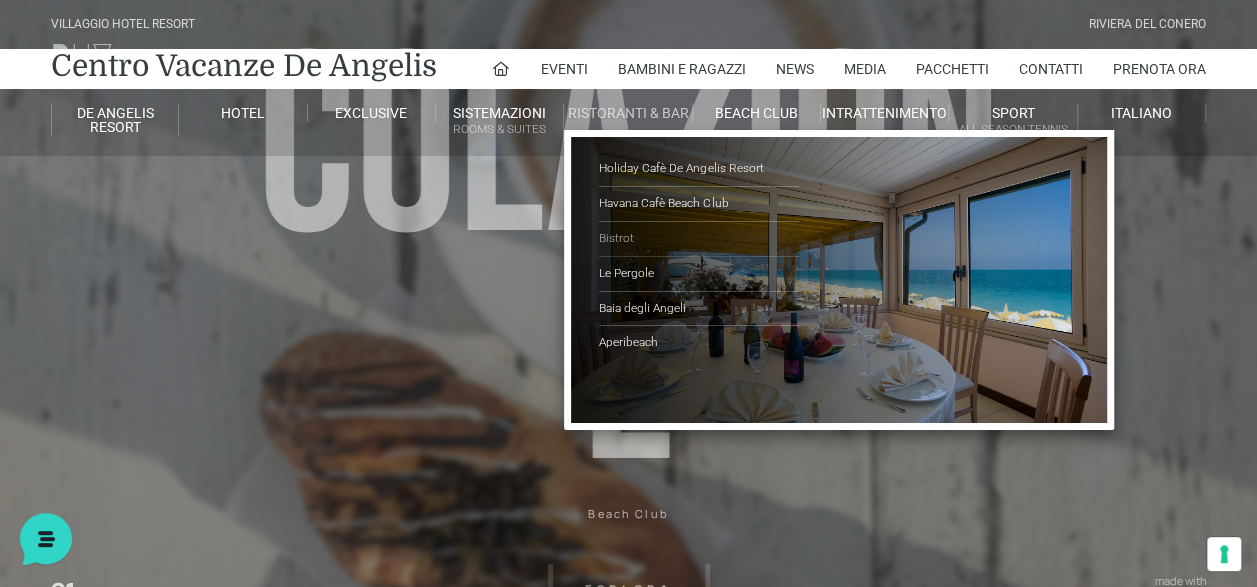 click on "Bistrot" at bounding box center [699, 239] 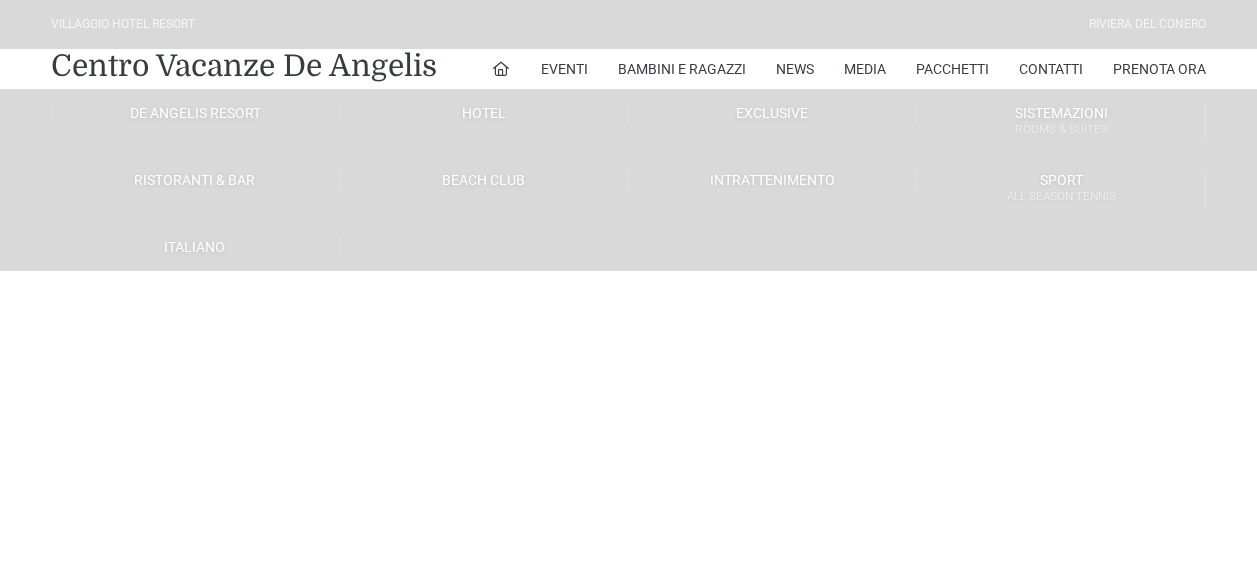 scroll, scrollTop: 0, scrollLeft: 0, axis: both 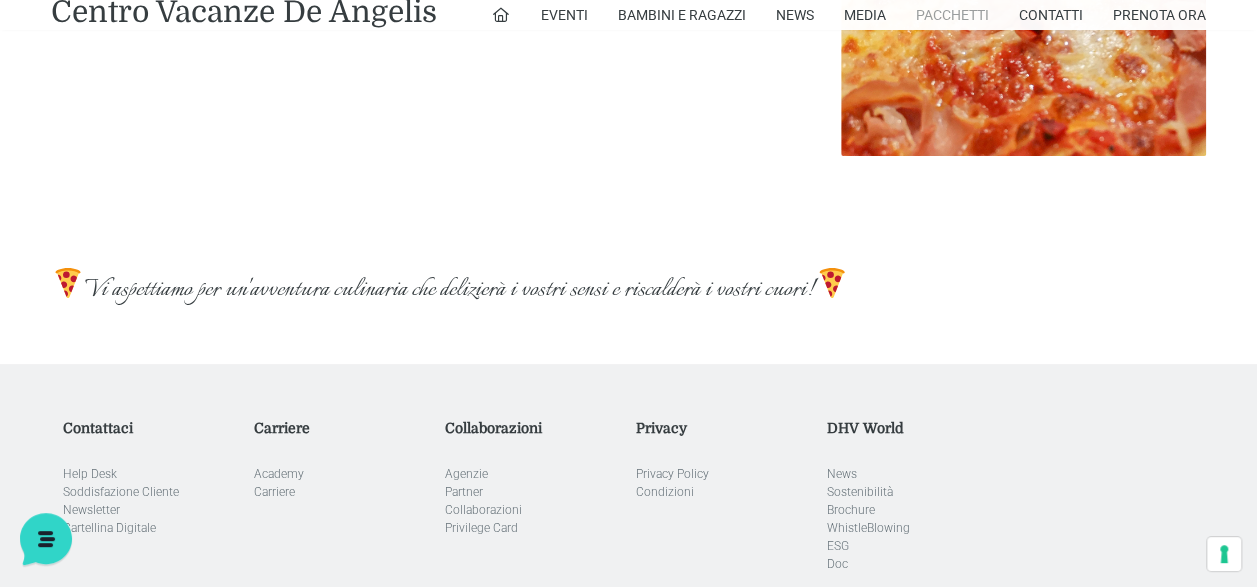click on "Pacchetti" at bounding box center (952, 15) 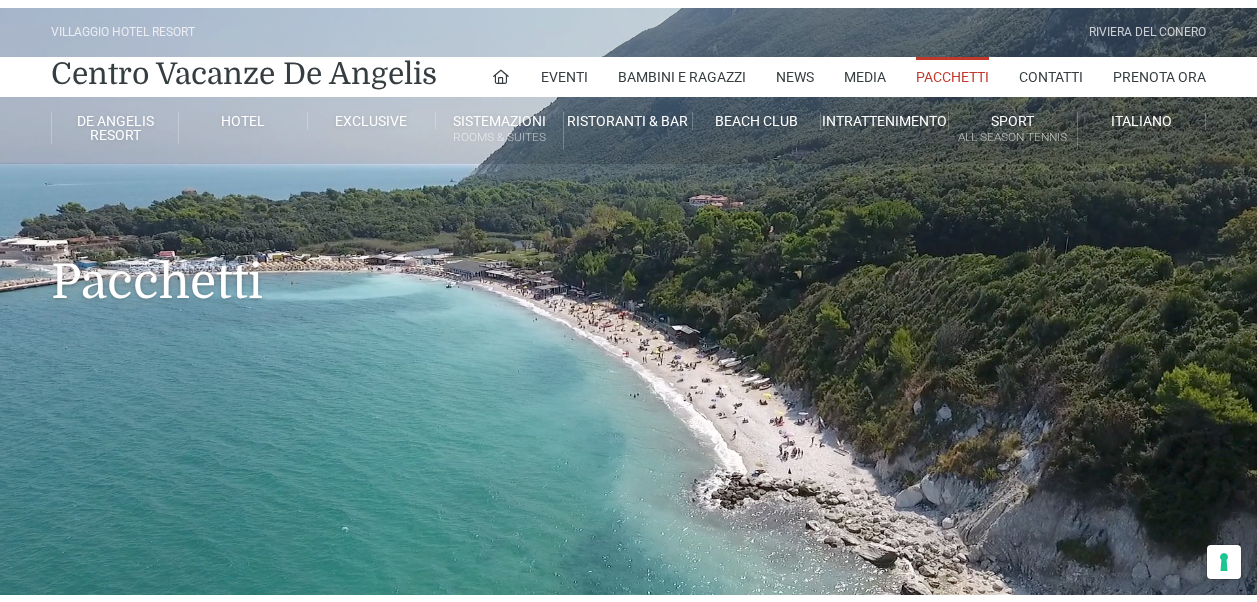 scroll, scrollTop: 0, scrollLeft: 0, axis: both 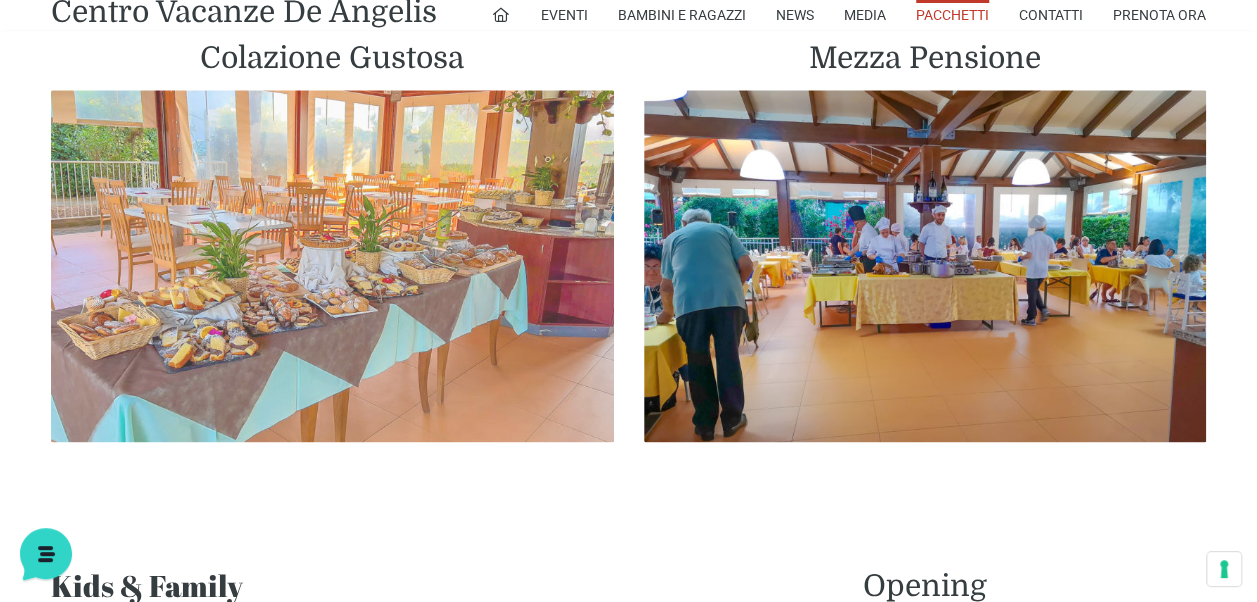 click at bounding box center [332, 266] 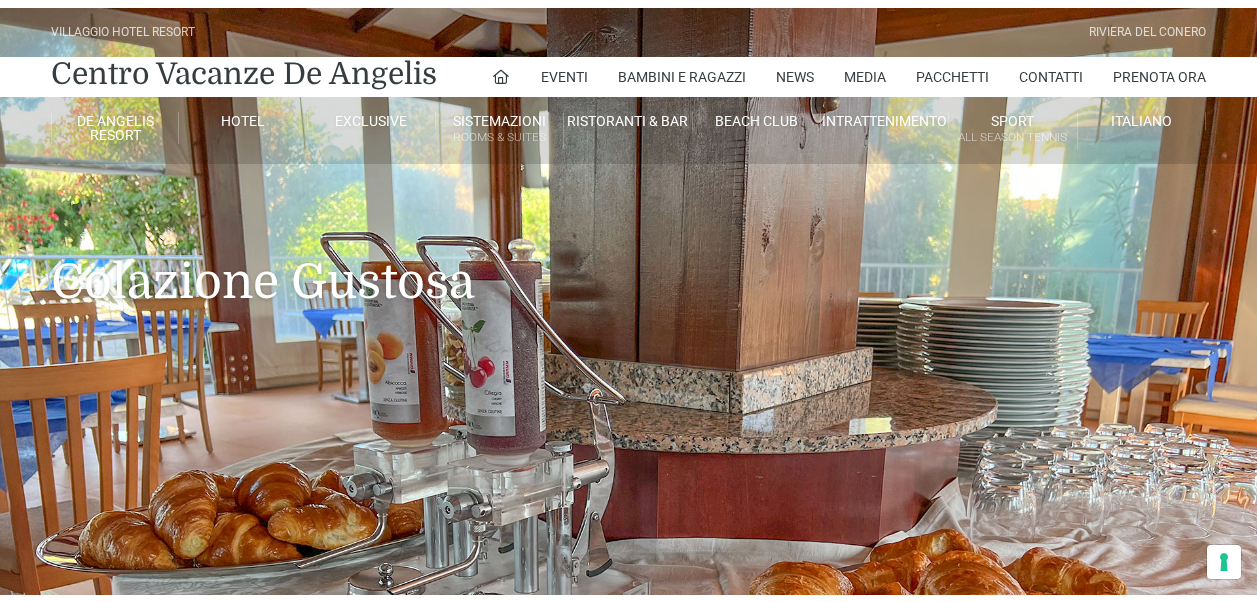 scroll, scrollTop: 0, scrollLeft: 0, axis: both 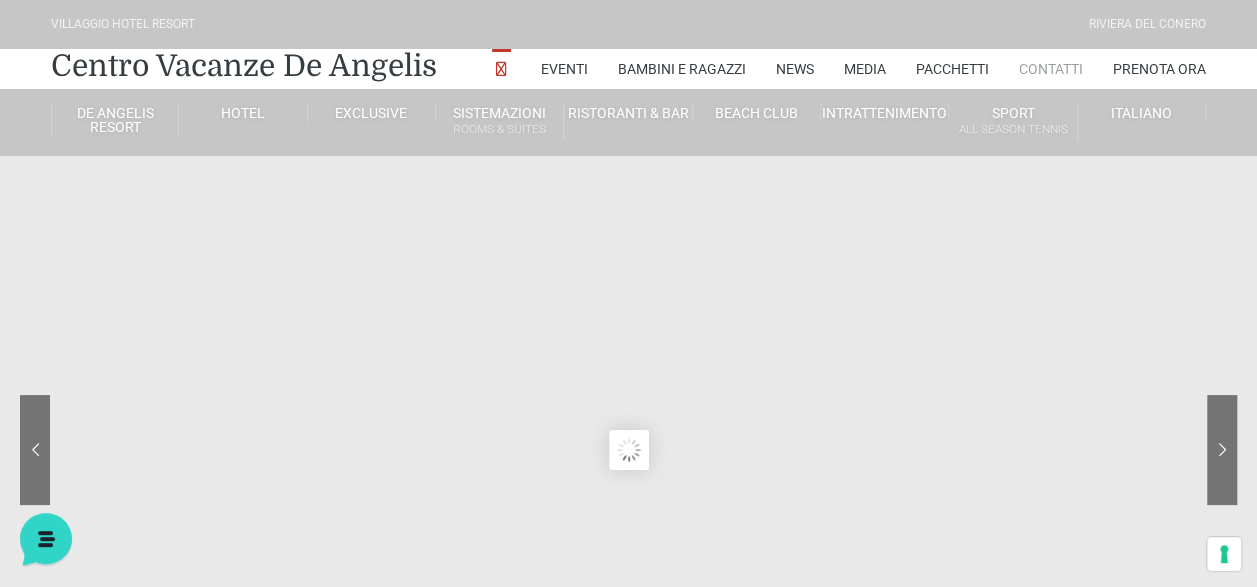 click on "Contatti" at bounding box center (1051, 69) 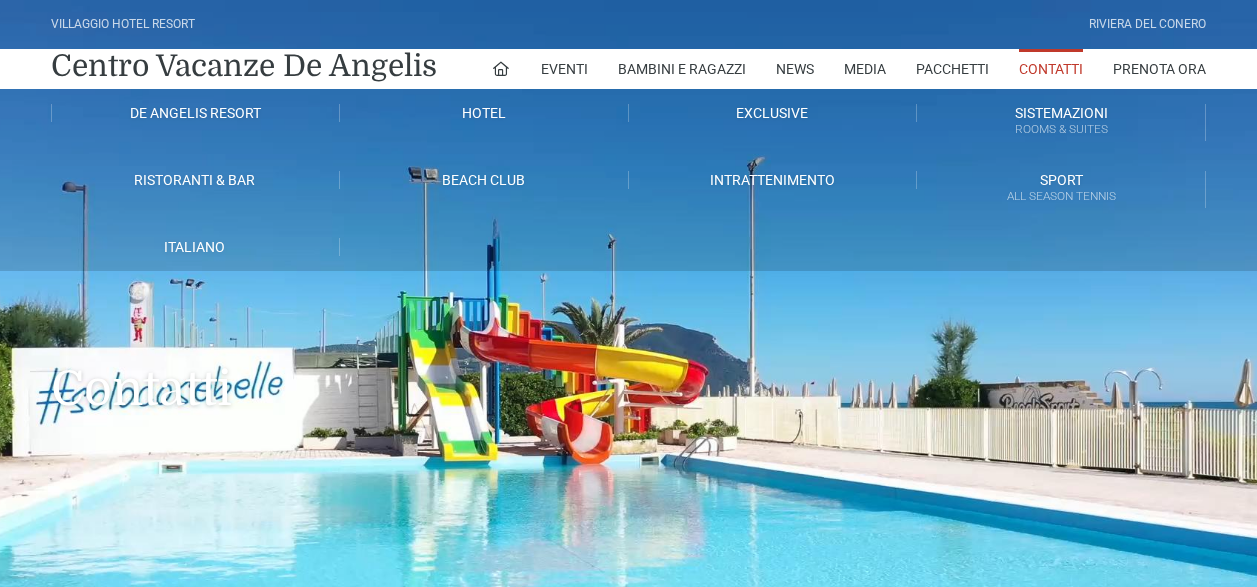 scroll, scrollTop: 0, scrollLeft: 0, axis: both 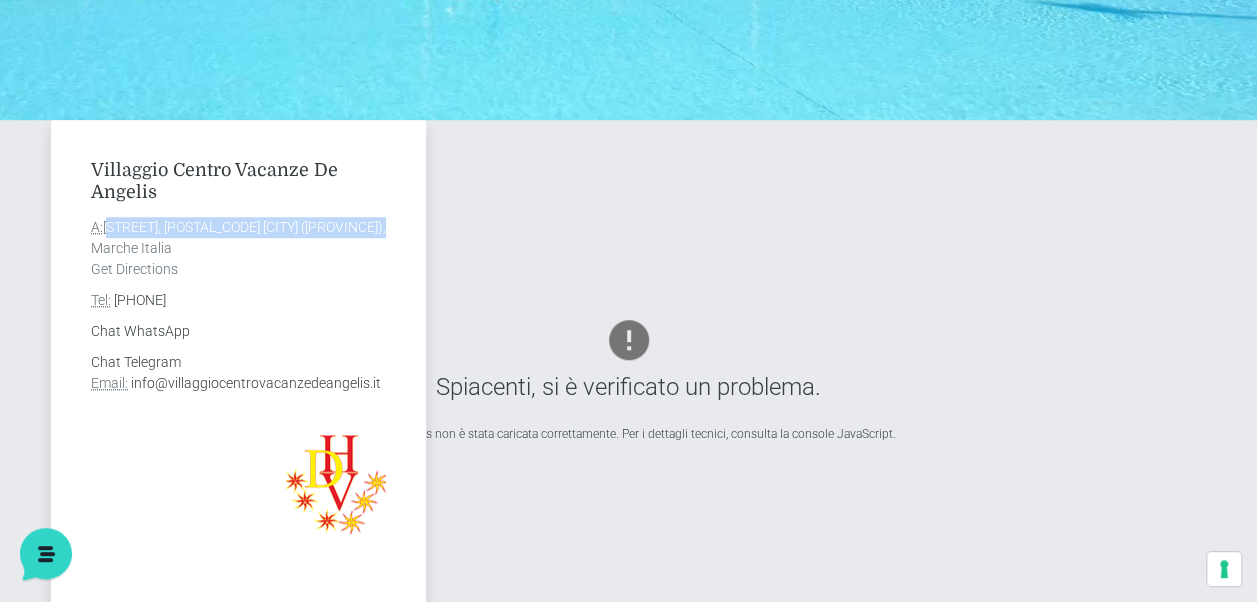 drag, startPoint x: 378, startPoint y: 228, endPoint x: 105, endPoint y: 231, distance: 273.01648 